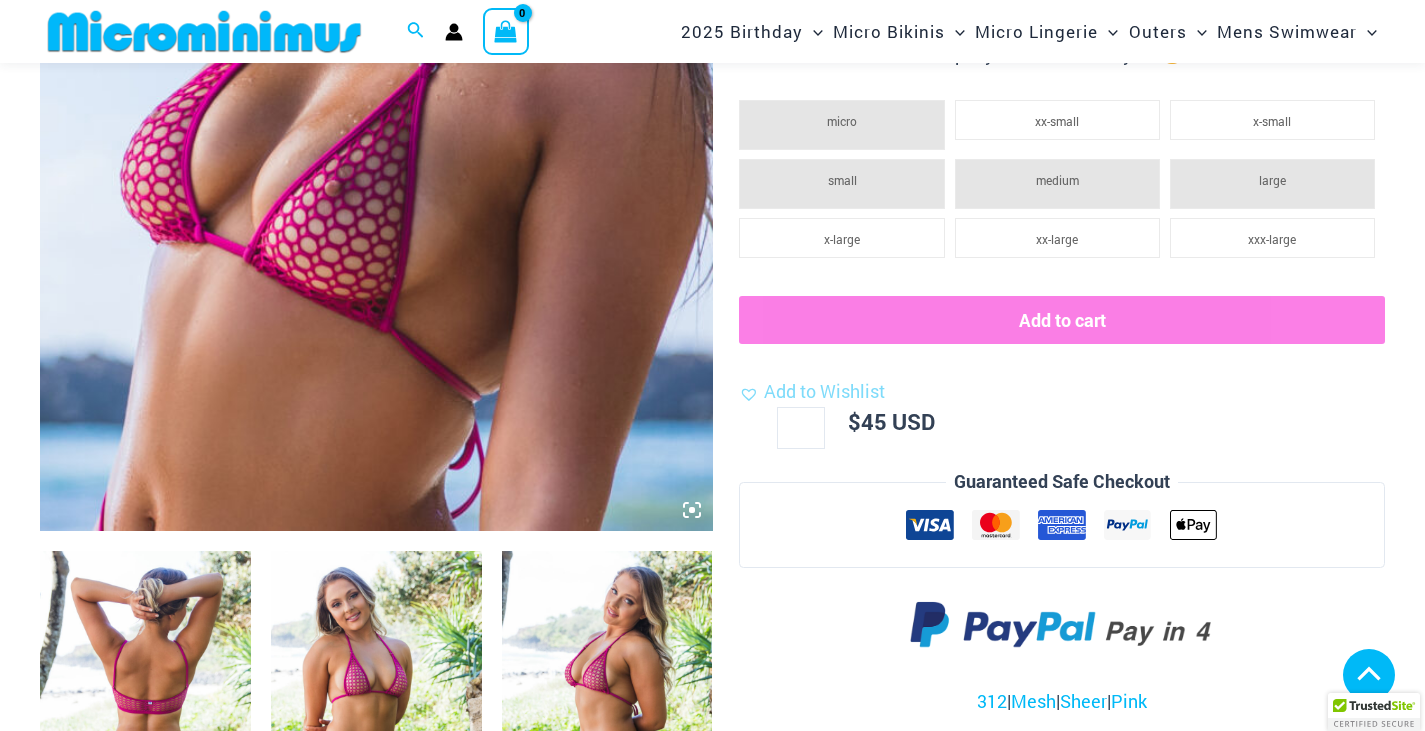 scroll, scrollTop: 1682, scrollLeft: 0, axis: vertical 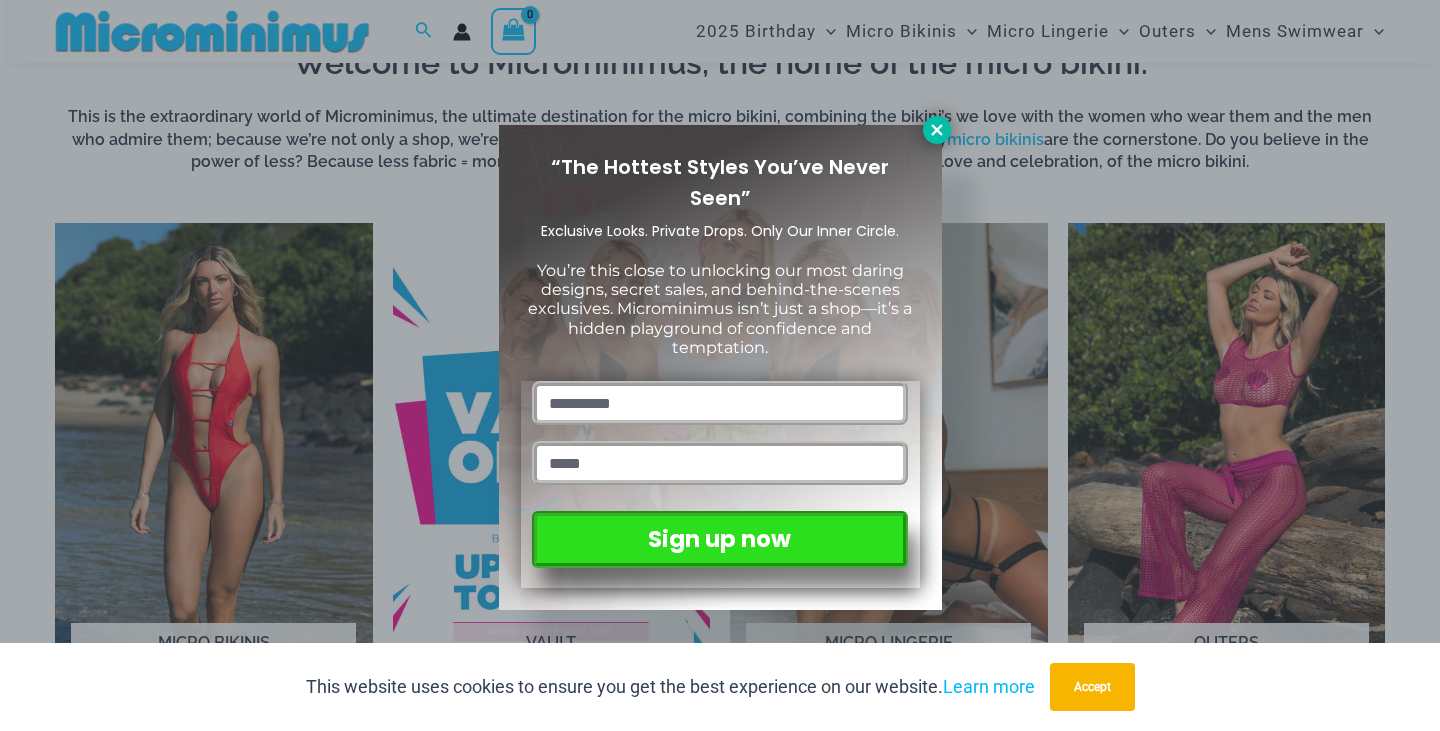 click 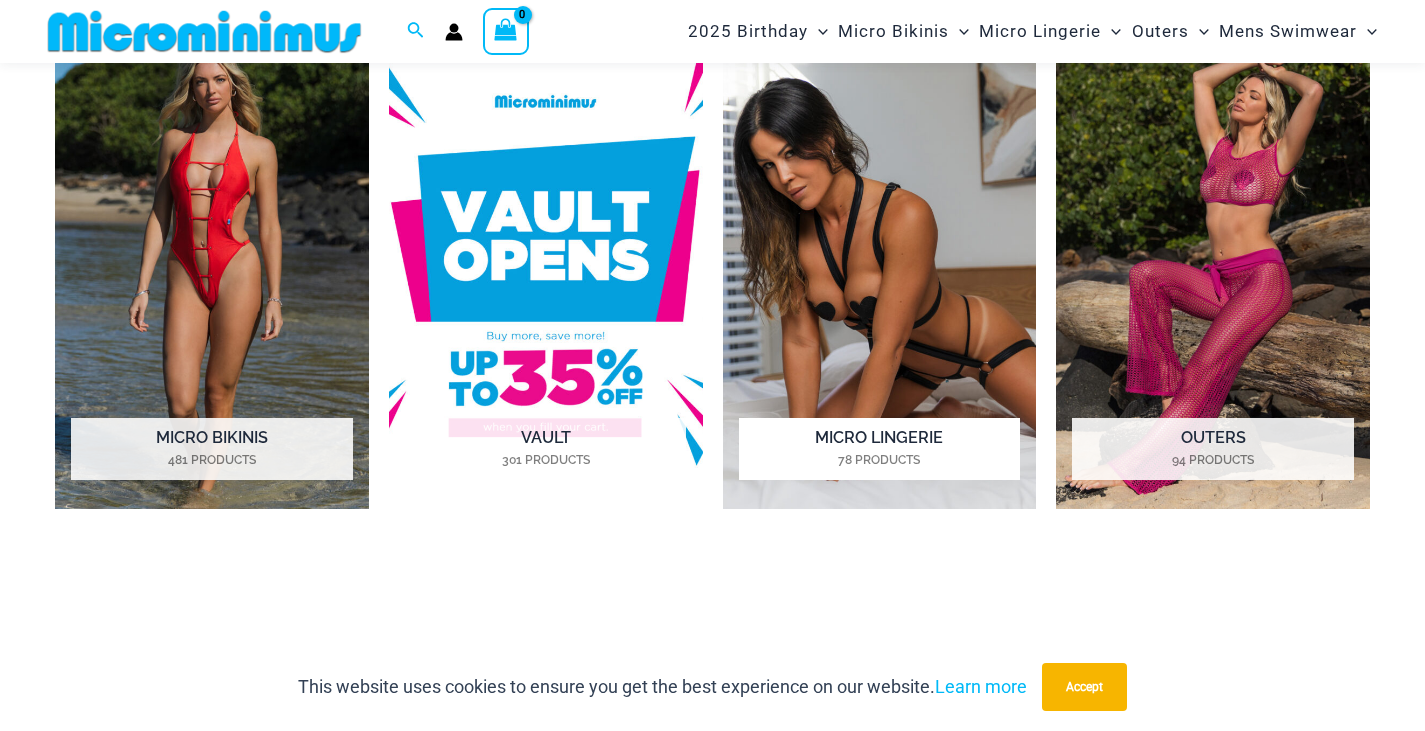 scroll, scrollTop: 1483, scrollLeft: 0, axis: vertical 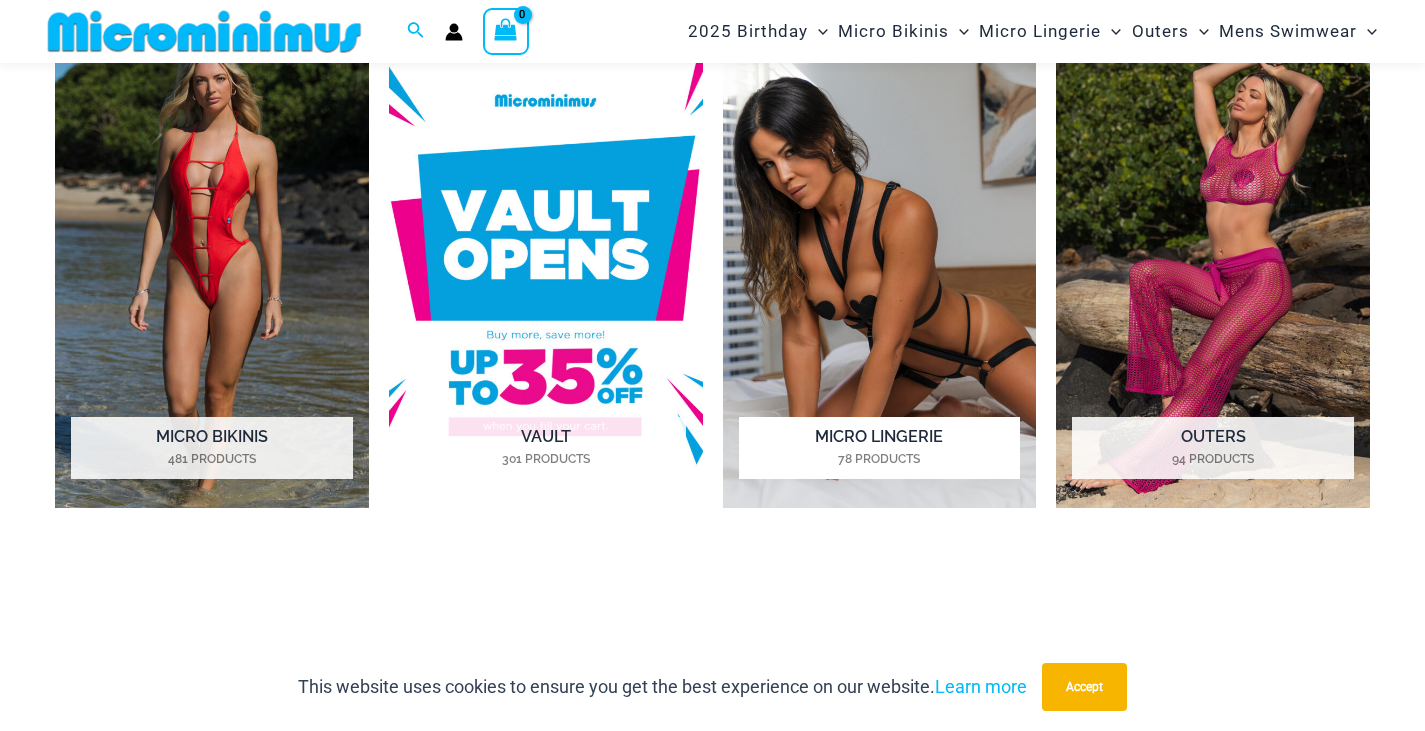 click at bounding box center [880, 265] 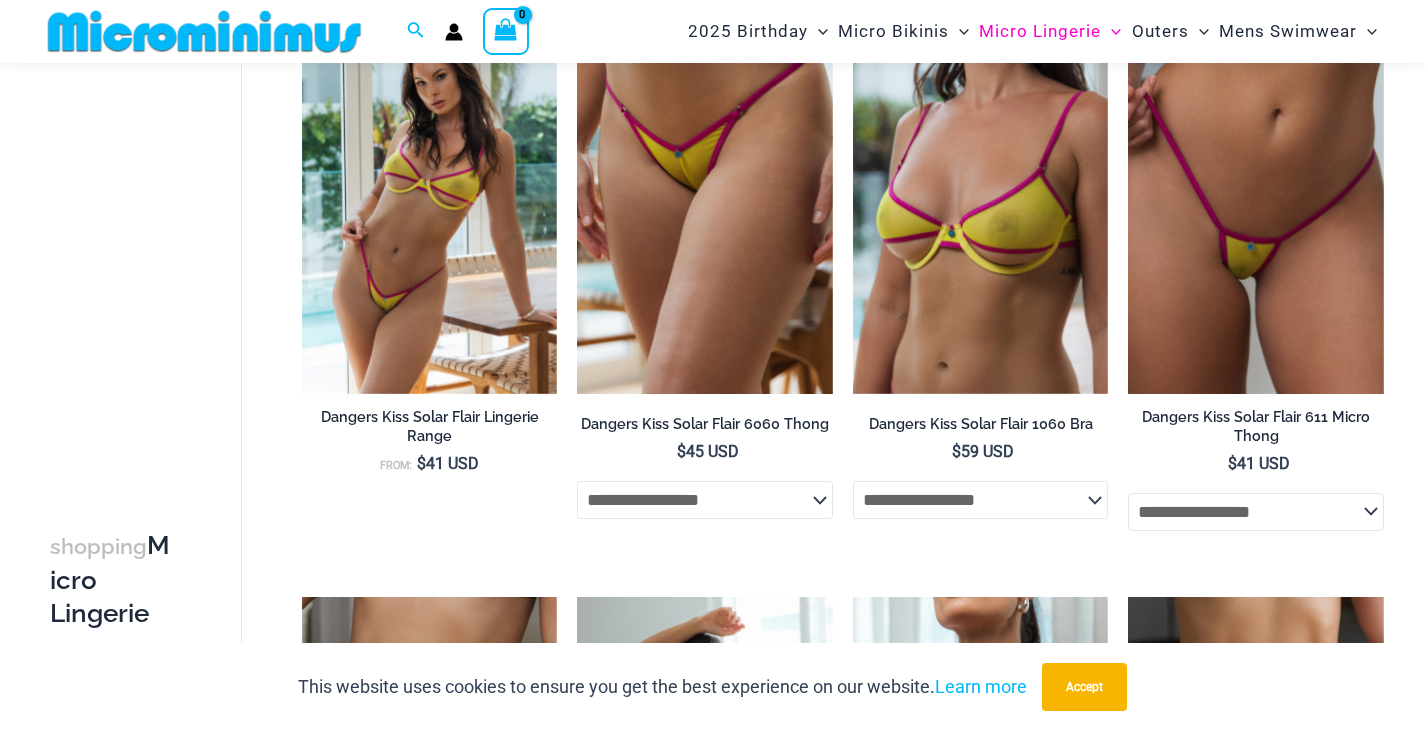 scroll, scrollTop: 3800, scrollLeft: 0, axis: vertical 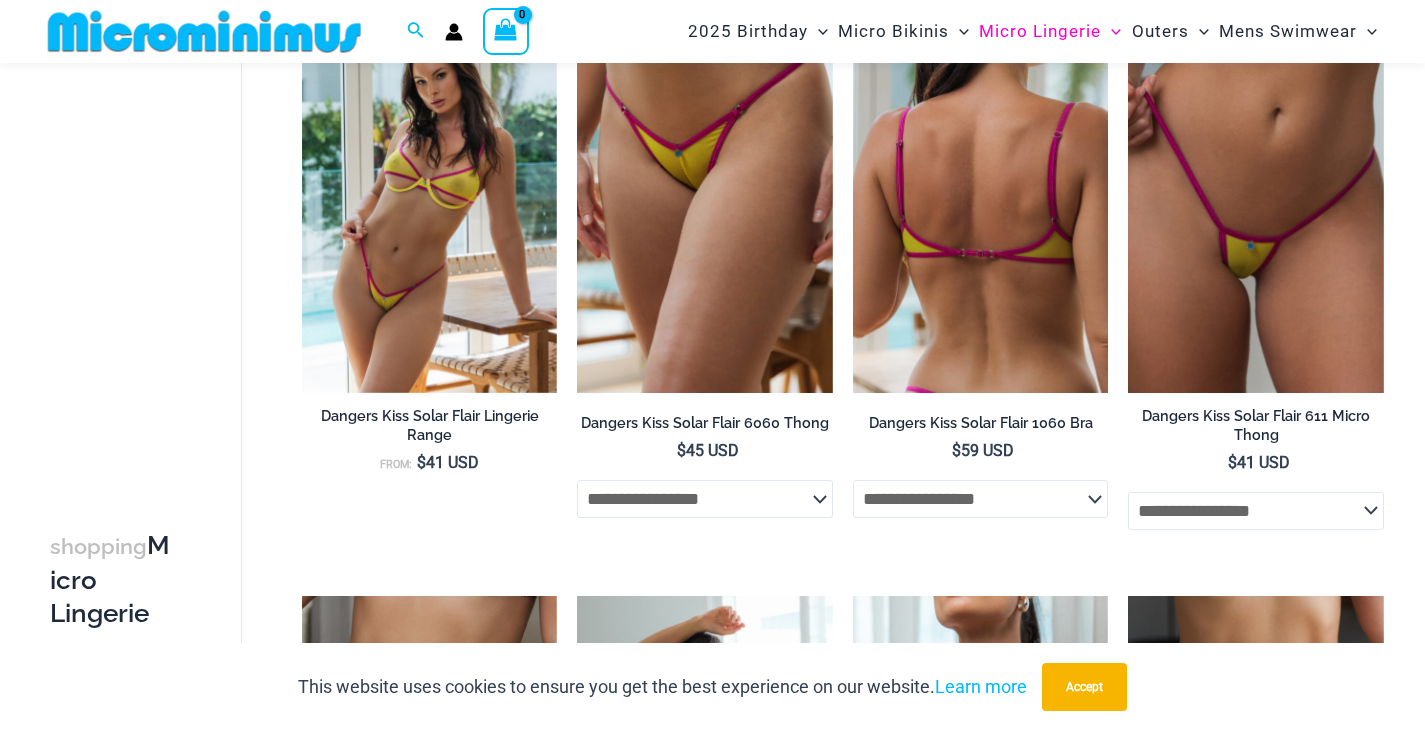 click at bounding box center [981, 201] 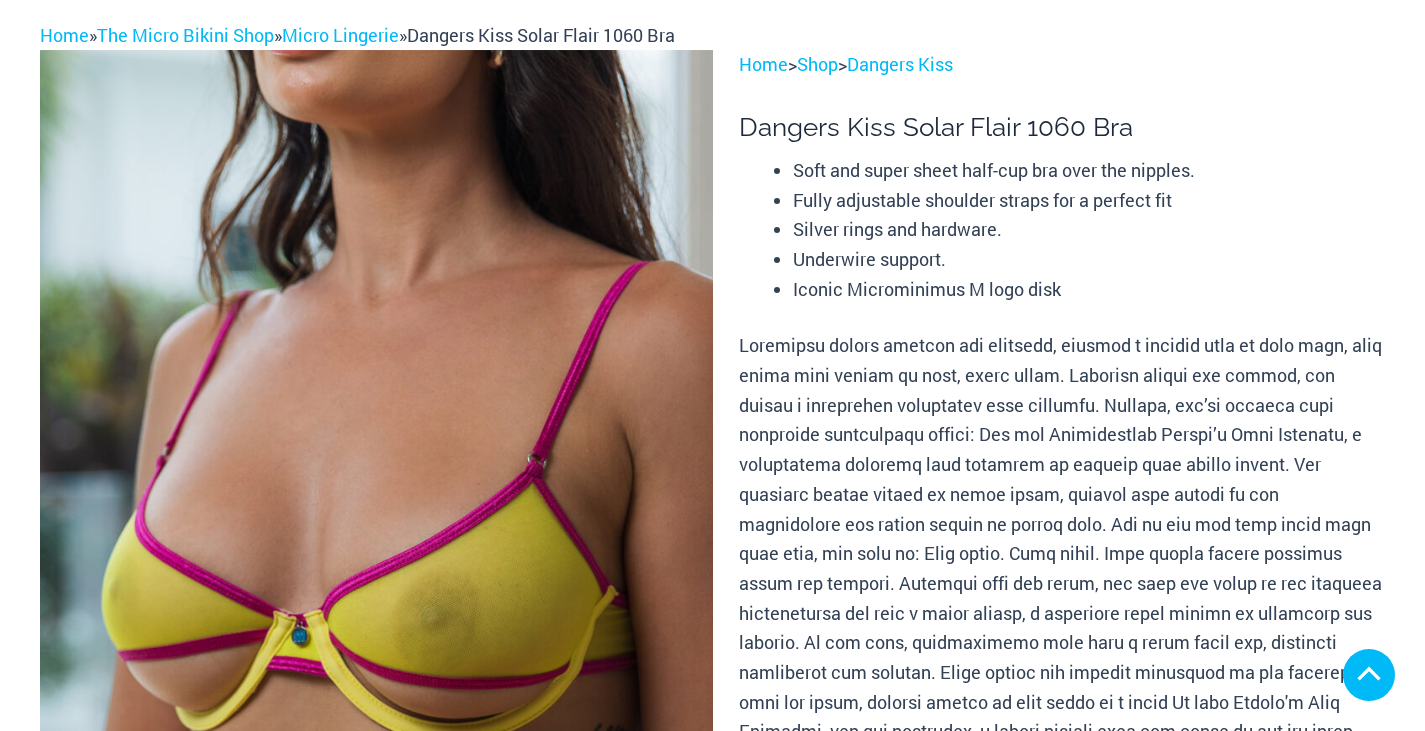 scroll, scrollTop: 500, scrollLeft: 0, axis: vertical 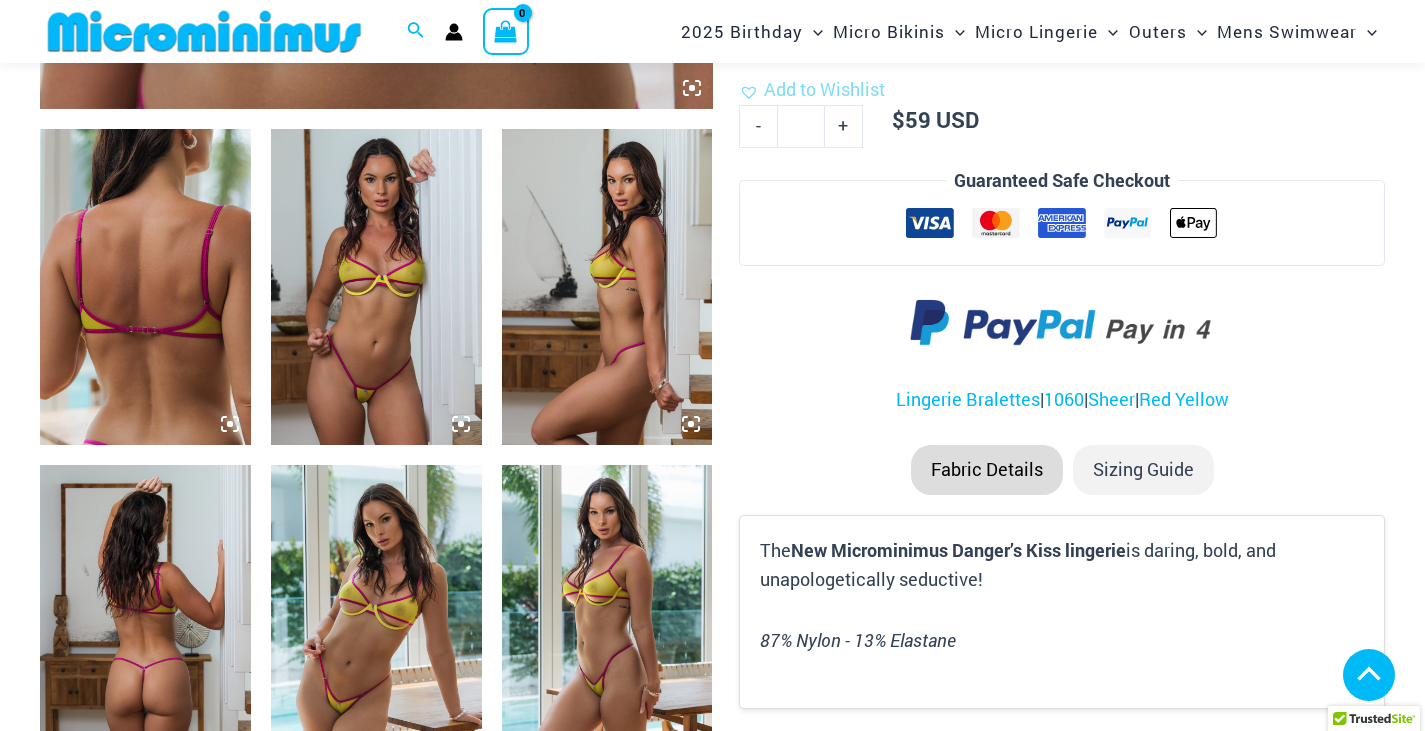 click at bounding box center (376, 287) 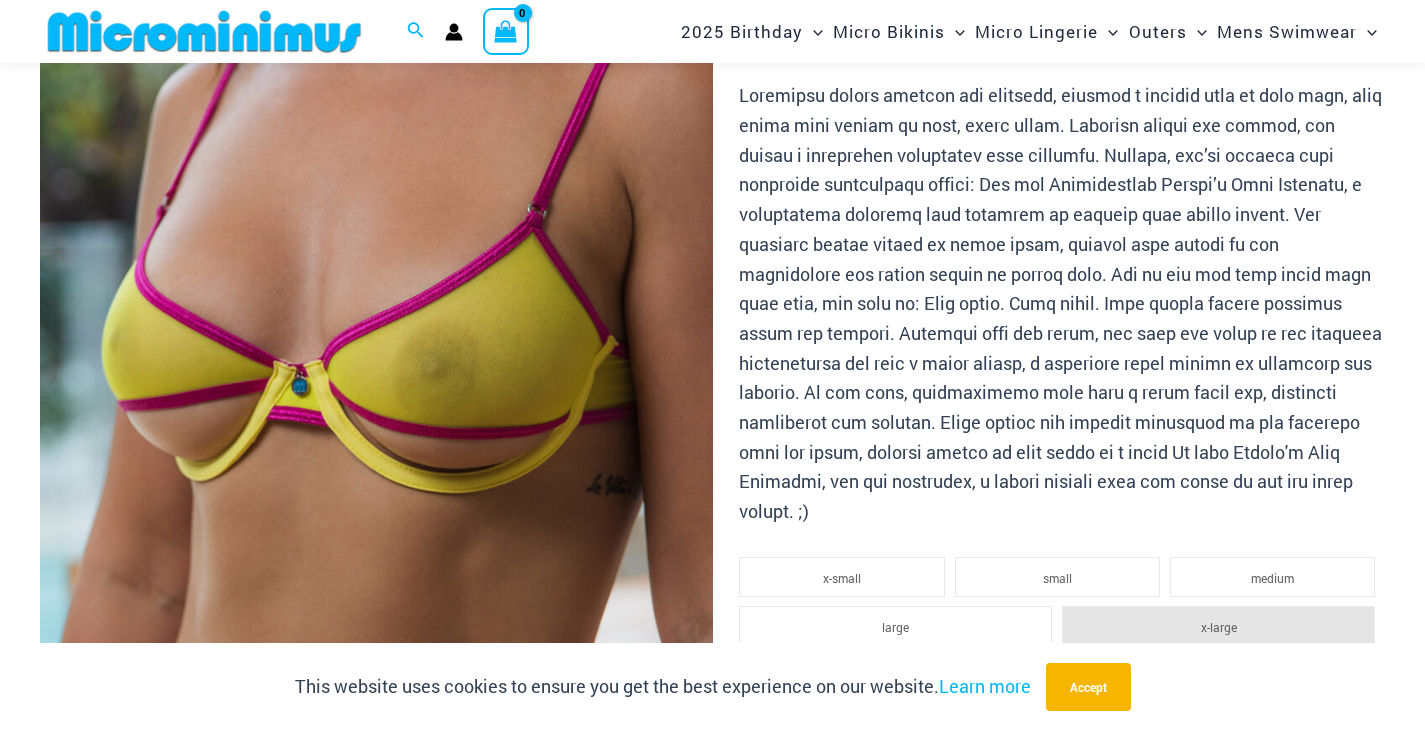 click at bounding box center (376, 304) 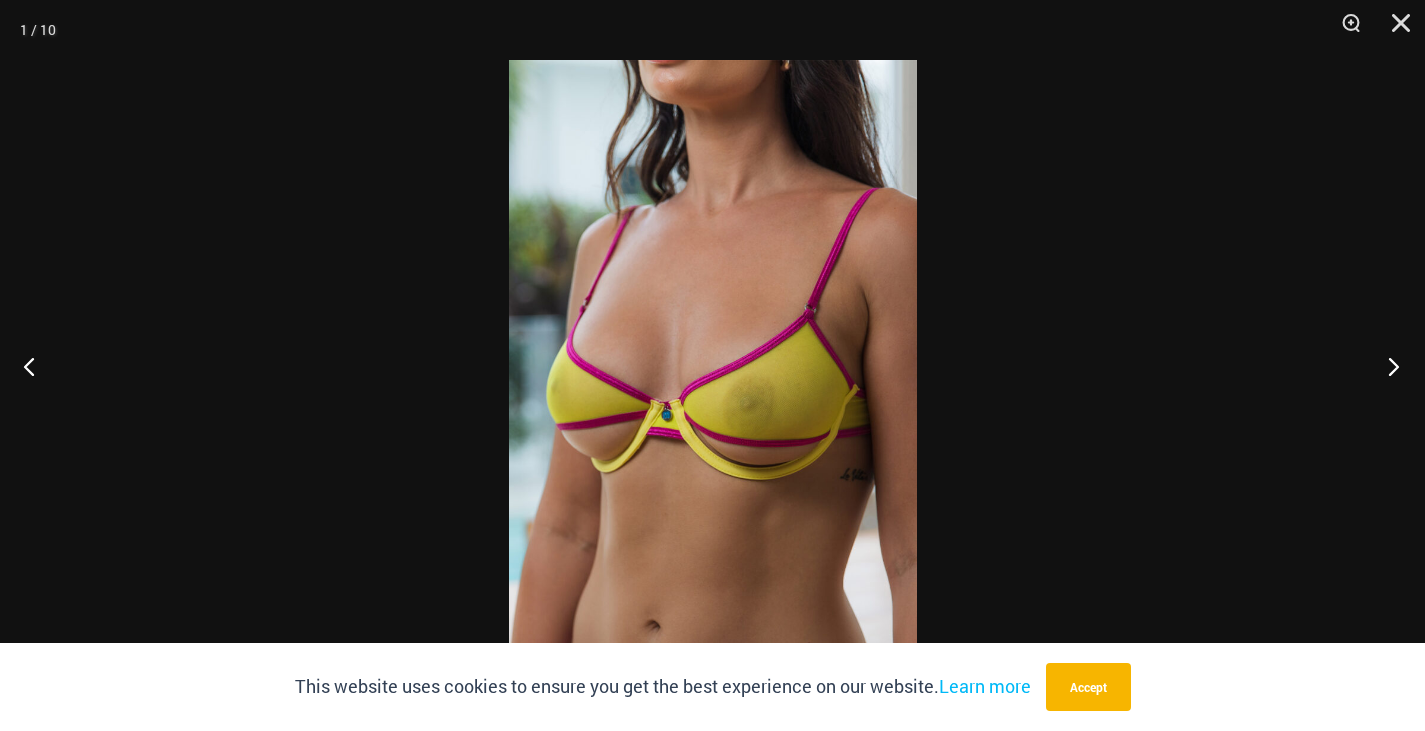 click at bounding box center (1387, 366) 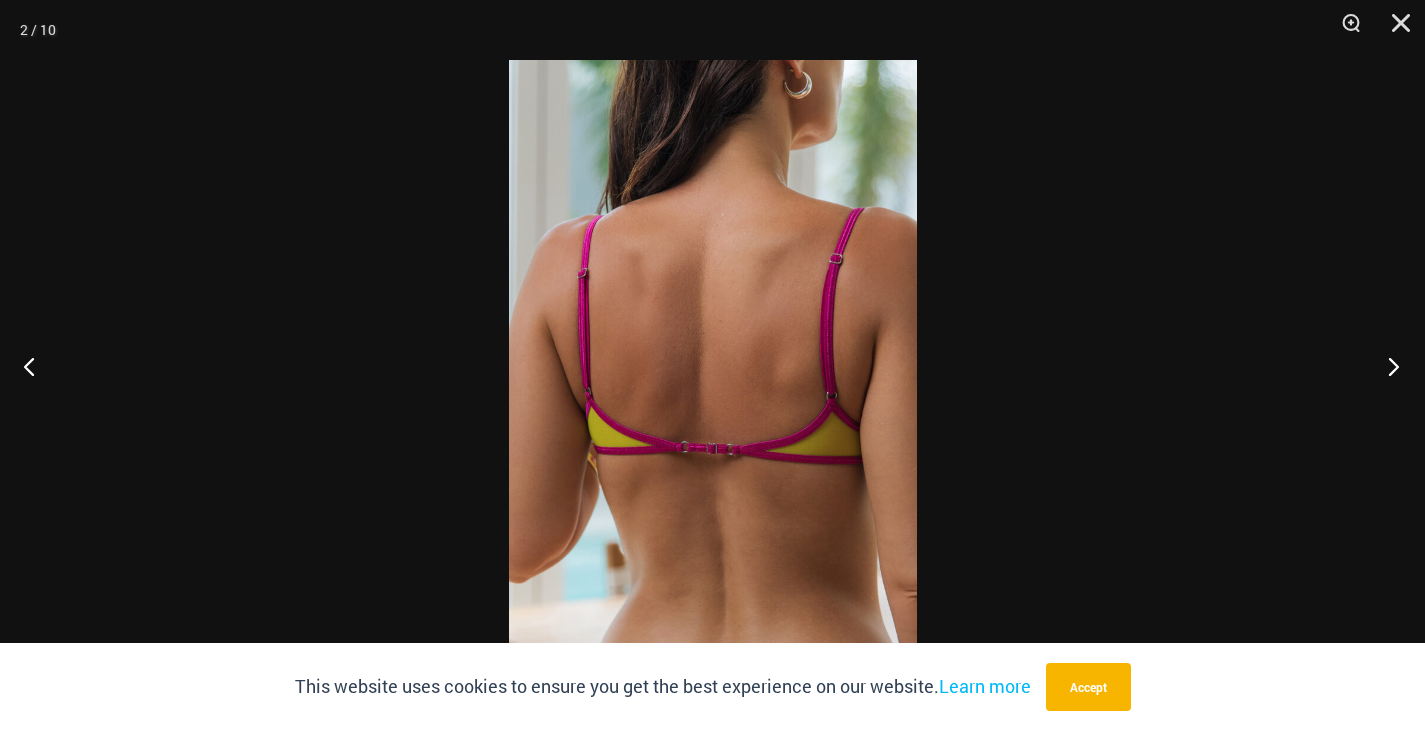 click at bounding box center (1387, 366) 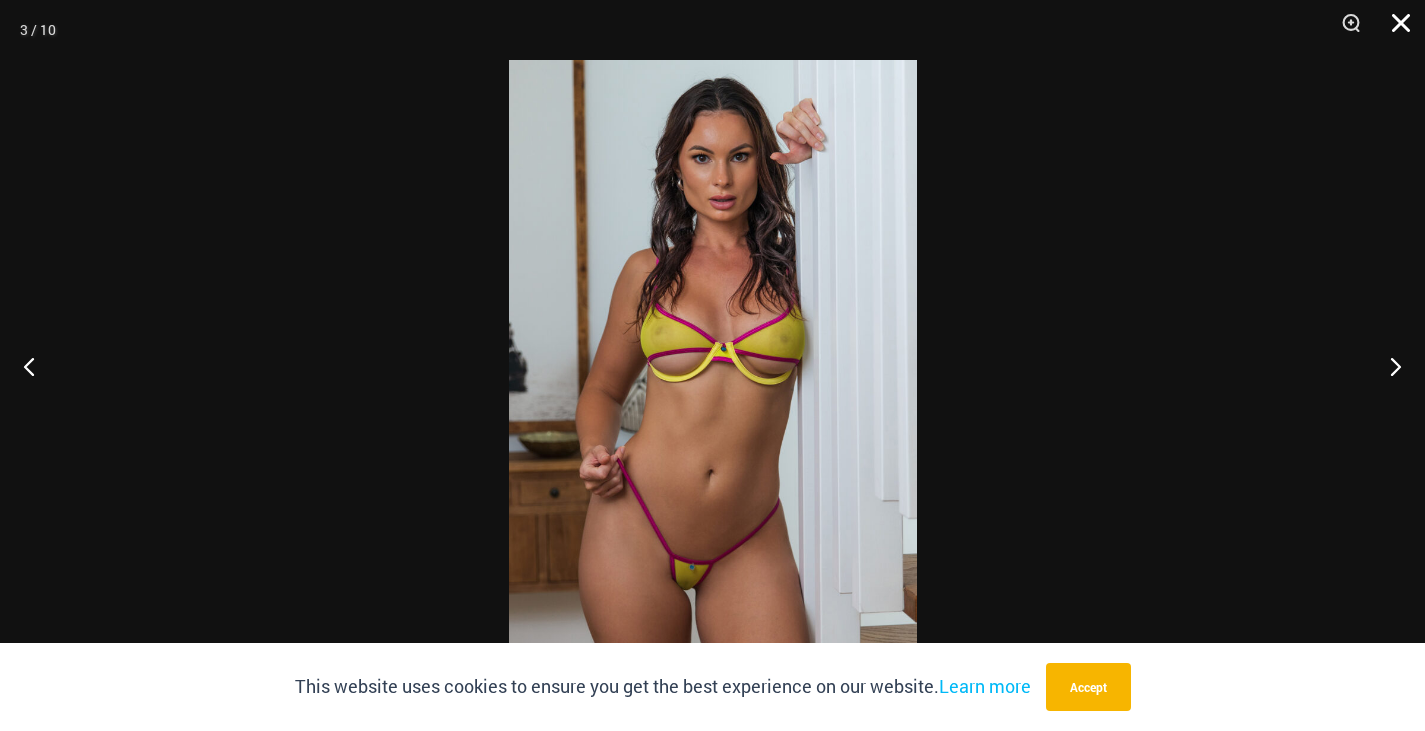 click at bounding box center (1394, 30) 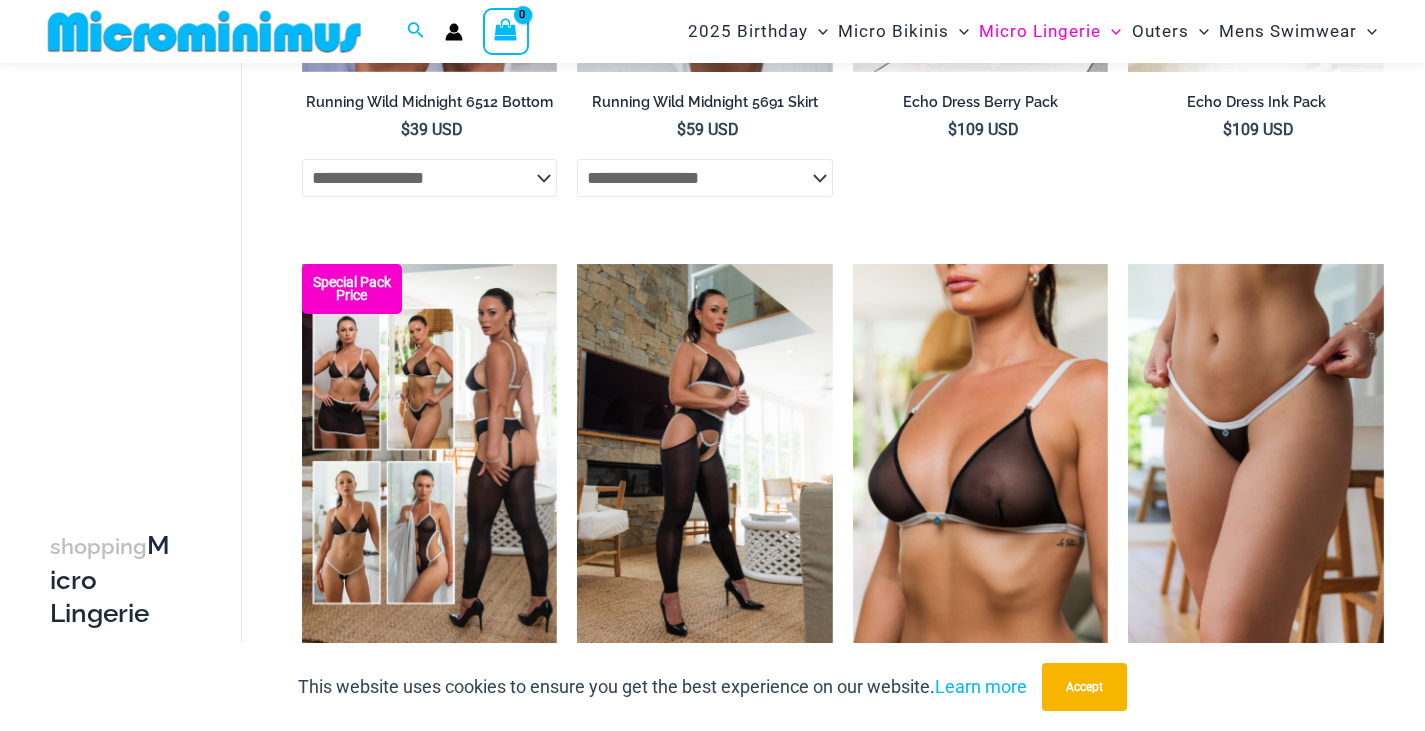 scroll, scrollTop: 1856, scrollLeft: 0, axis: vertical 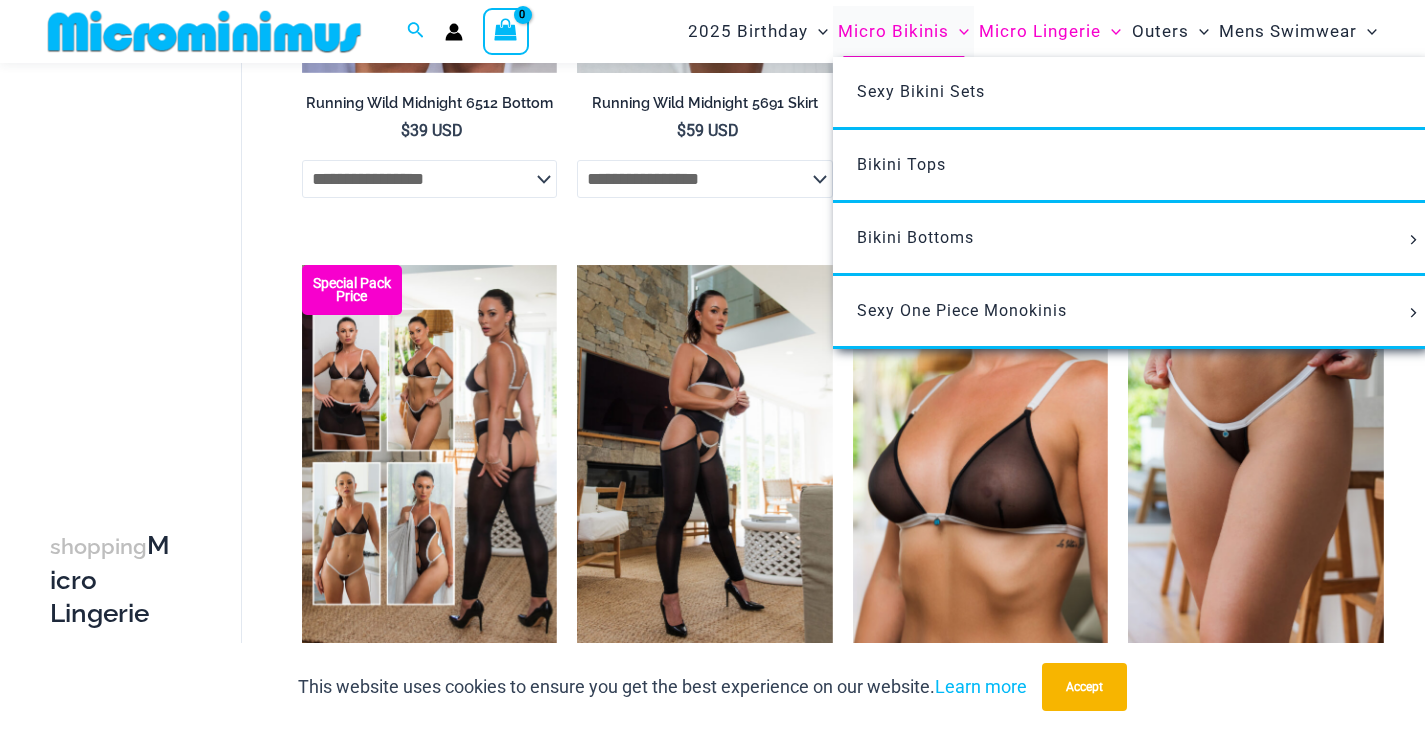 click on "Micro Bikinis" at bounding box center [893, 31] 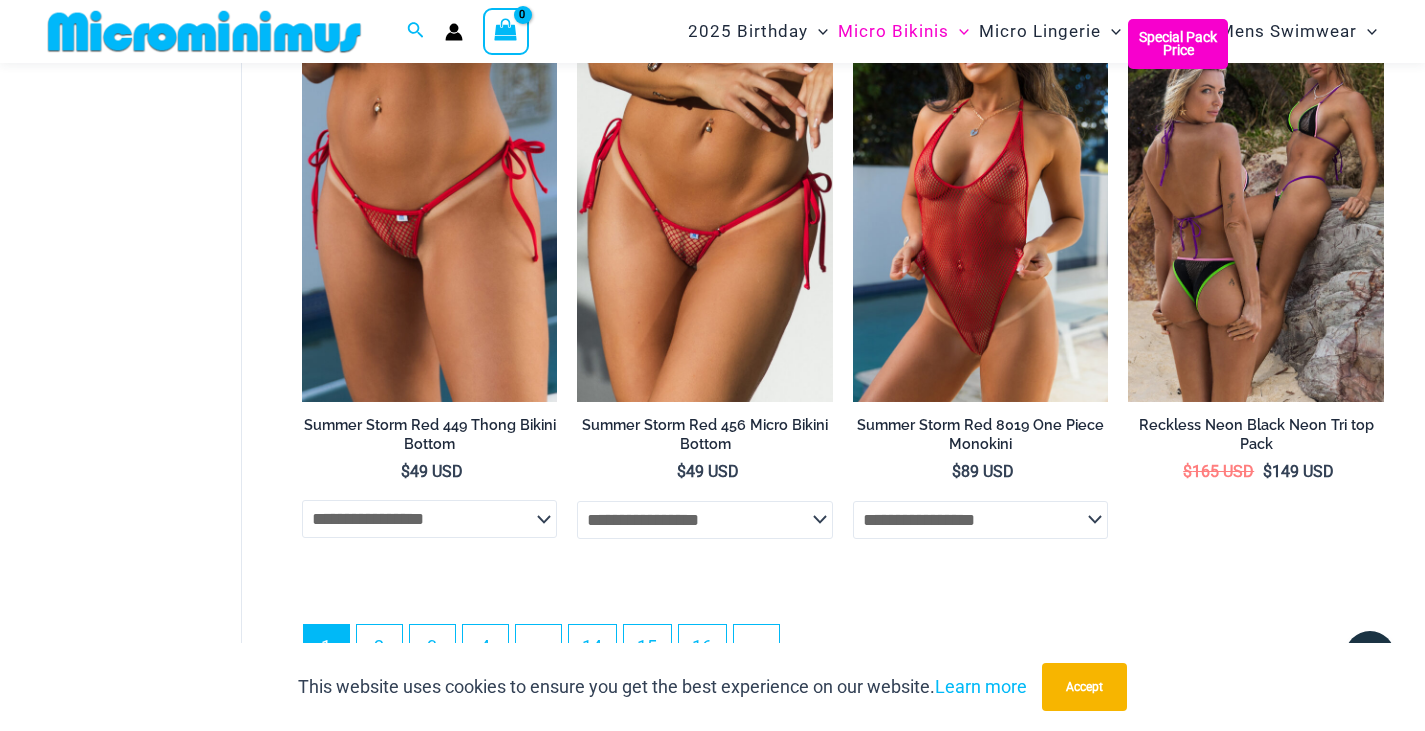 scroll, scrollTop: 4782, scrollLeft: 0, axis: vertical 